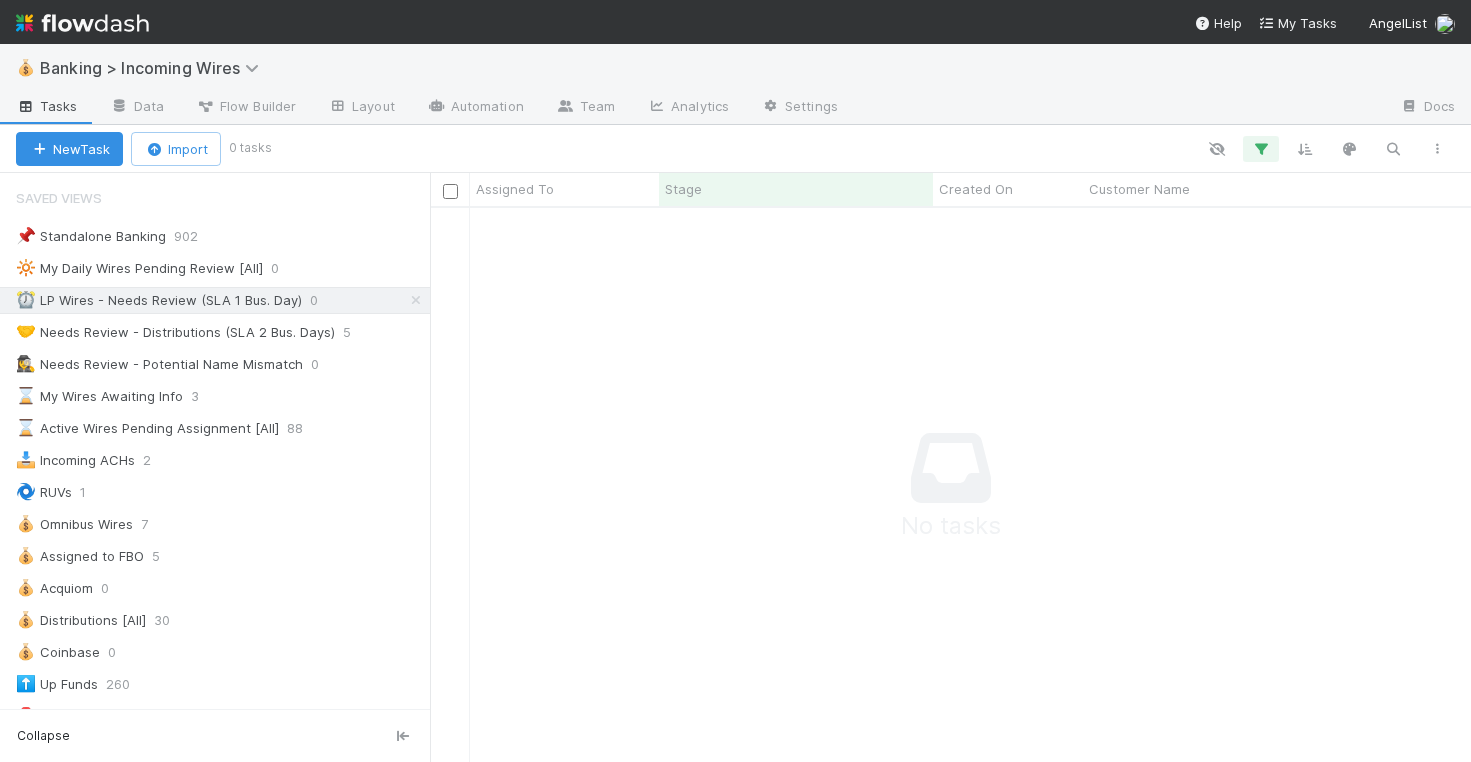 scroll, scrollTop: 0, scrollLeft: 0, axis: both 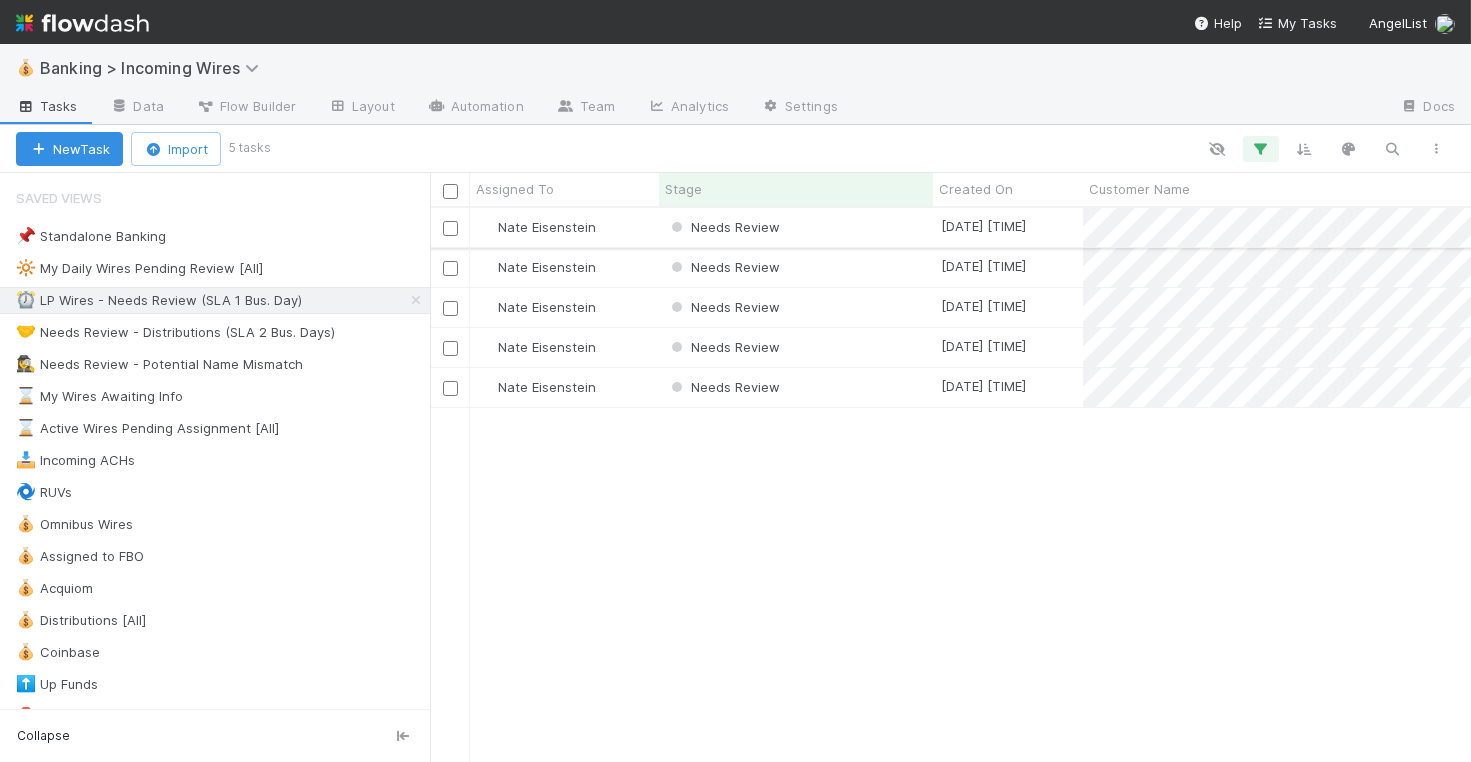 click on "Needs Review" at bounding box center [796, 227] 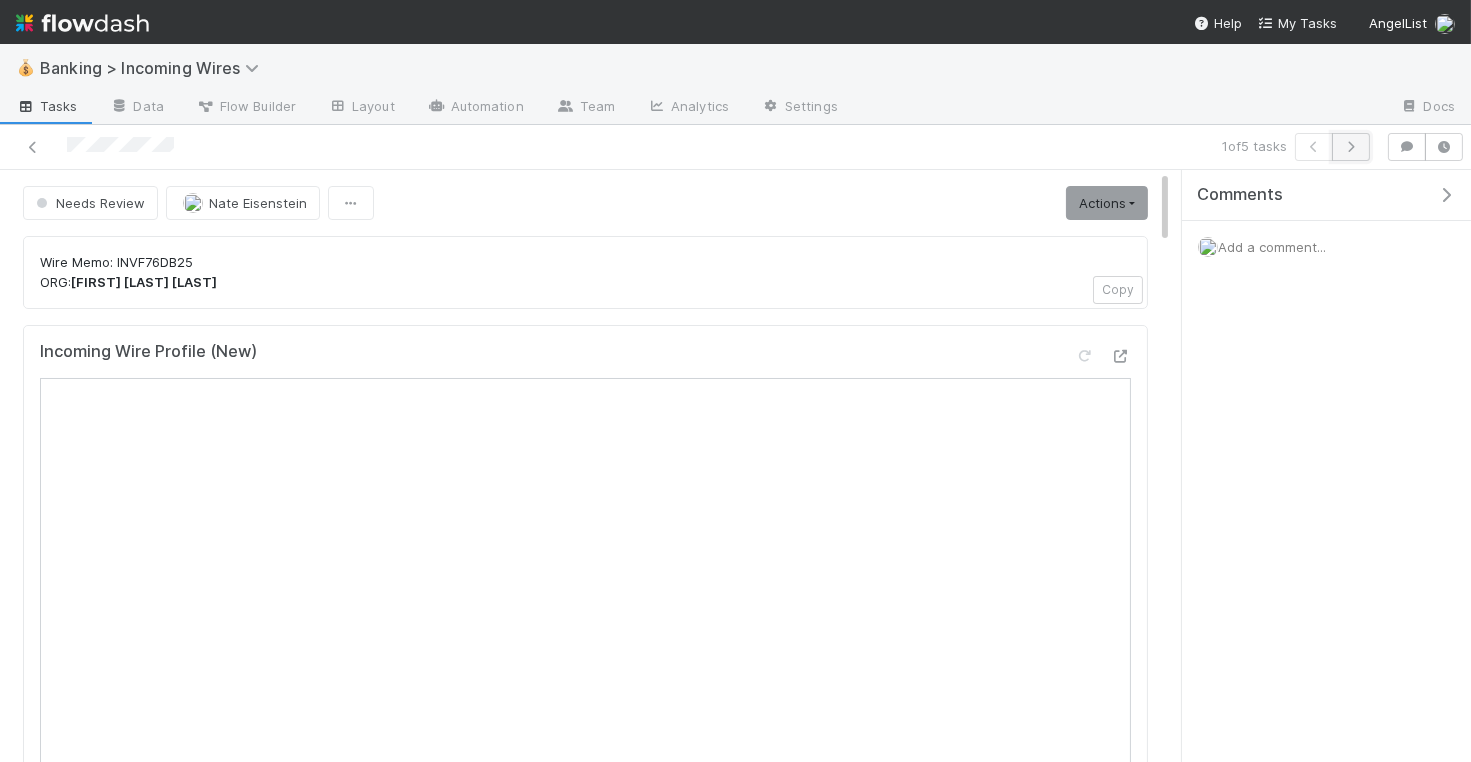 click at bounding box center (1351, 147) 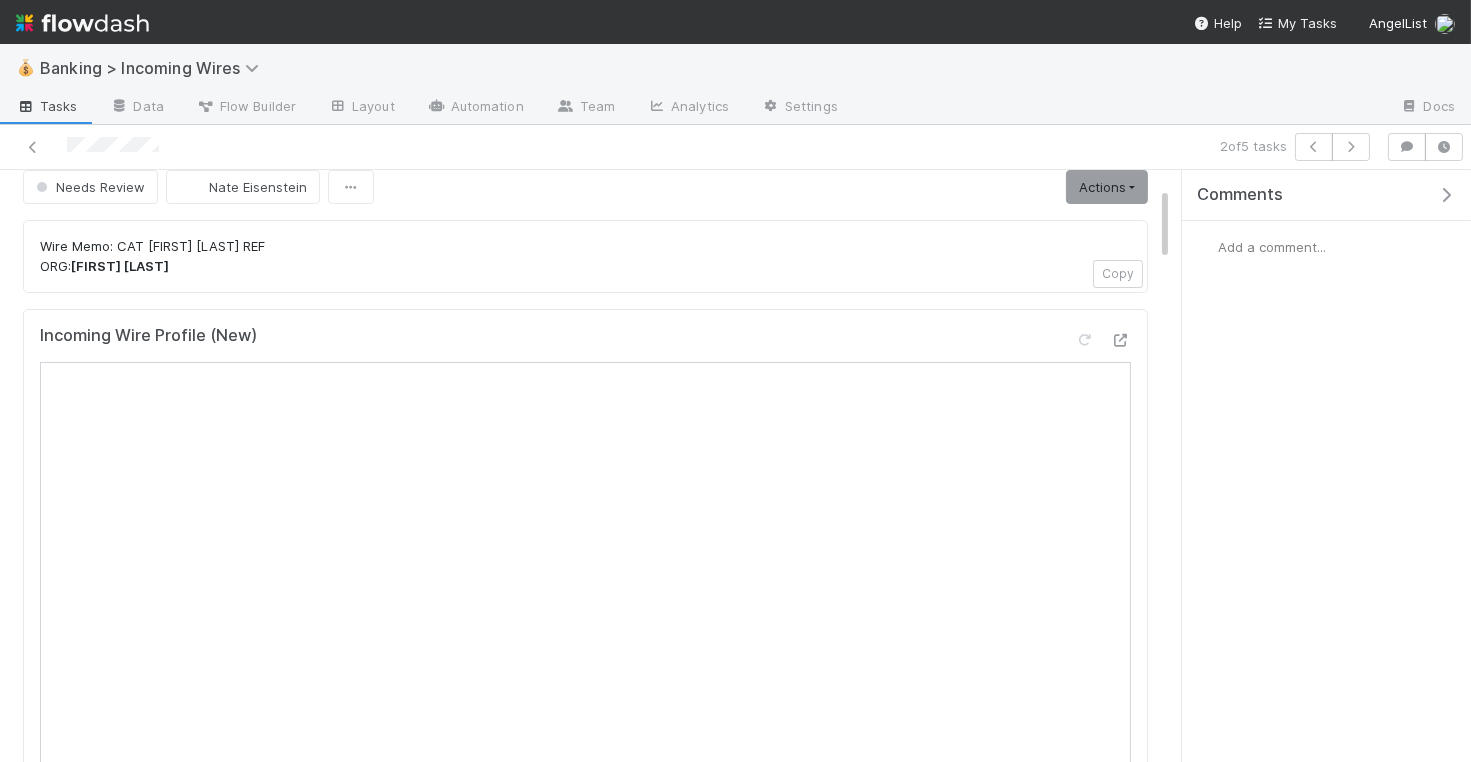 scroll, scrollTop: 0, scrollLeft: 0, axis: both 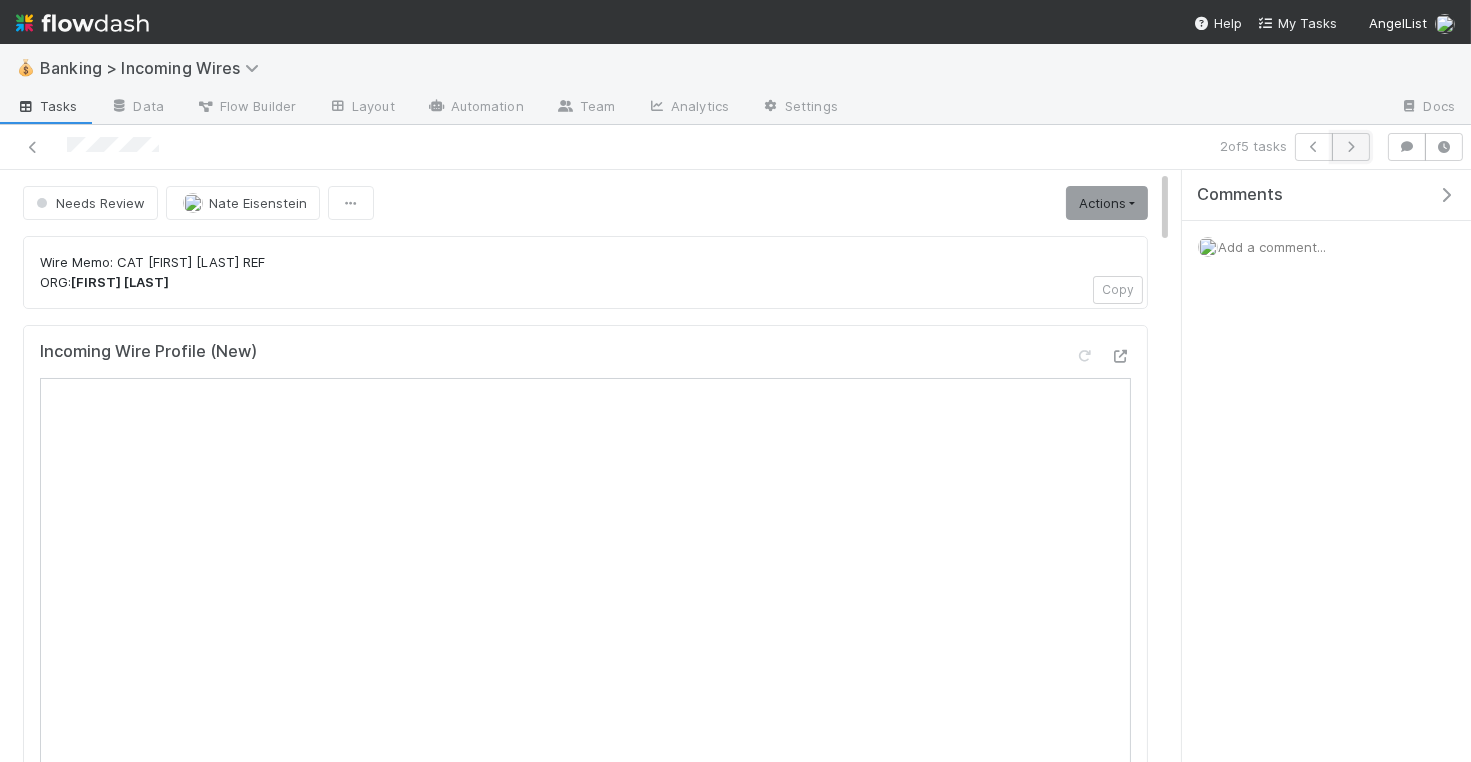 click at bounding box center [1351, 147] 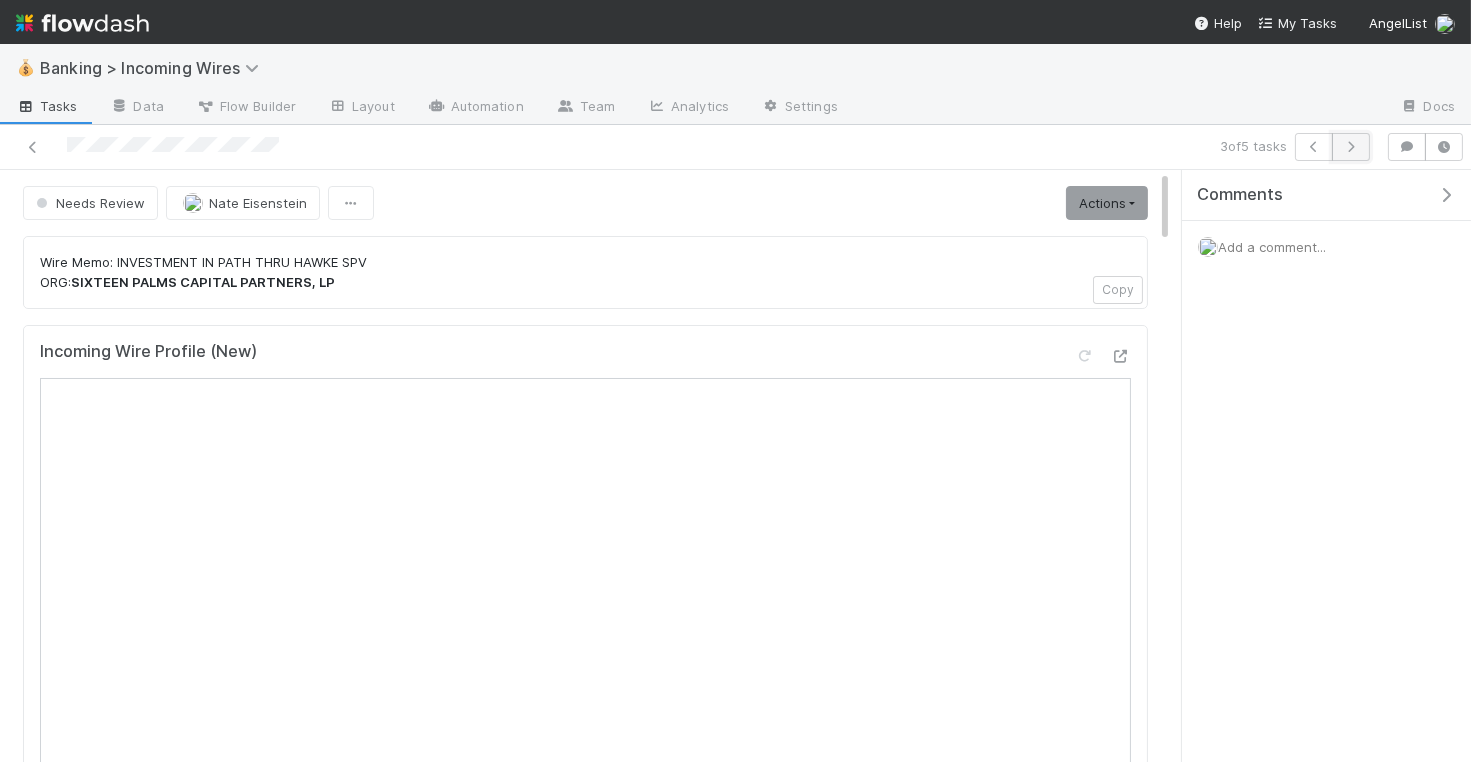 click at bounding box center [1351, 147] 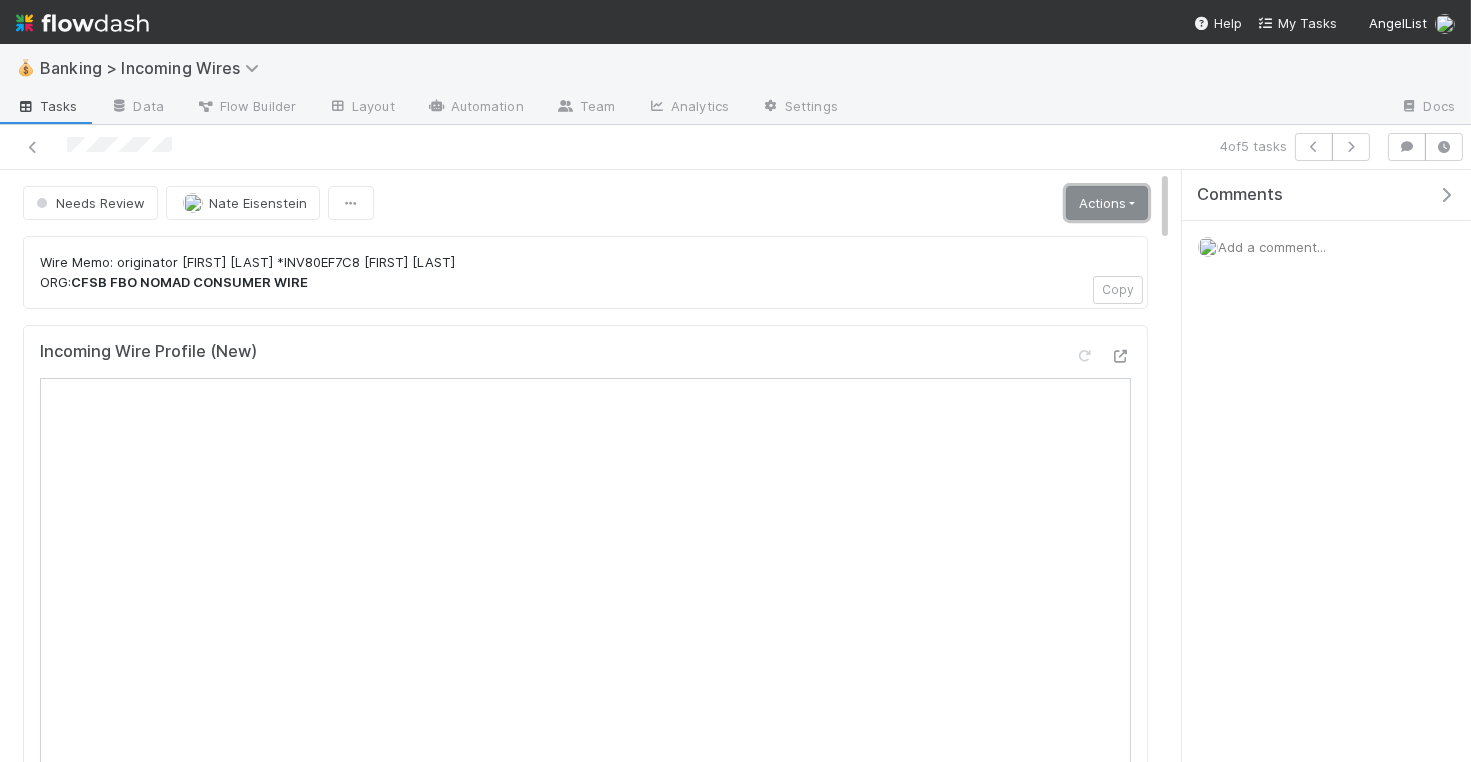 click on "Actions" at bounding box center (1107, 203) 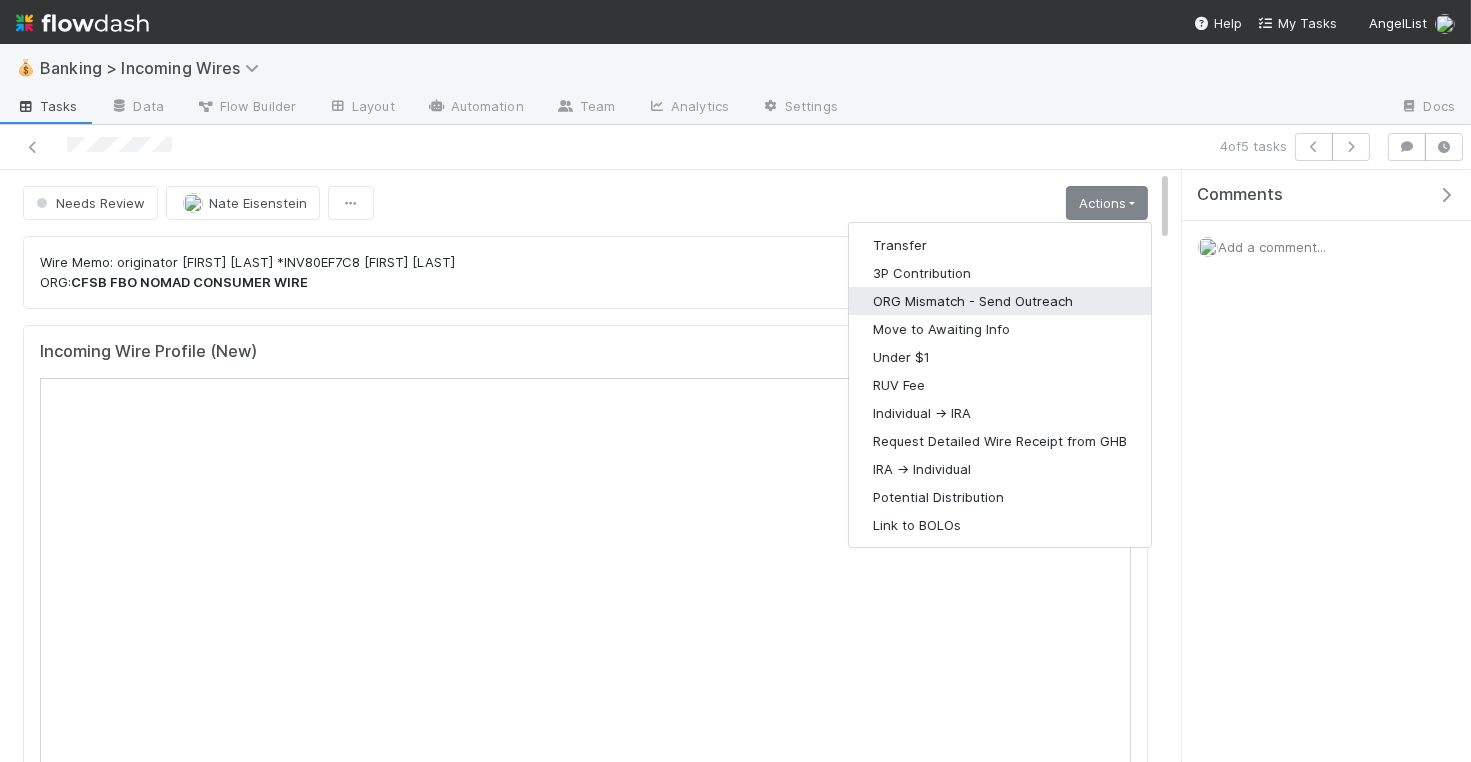 click on "ORG Mismatch - Send Outreach" at bounding box center (1000, 301) 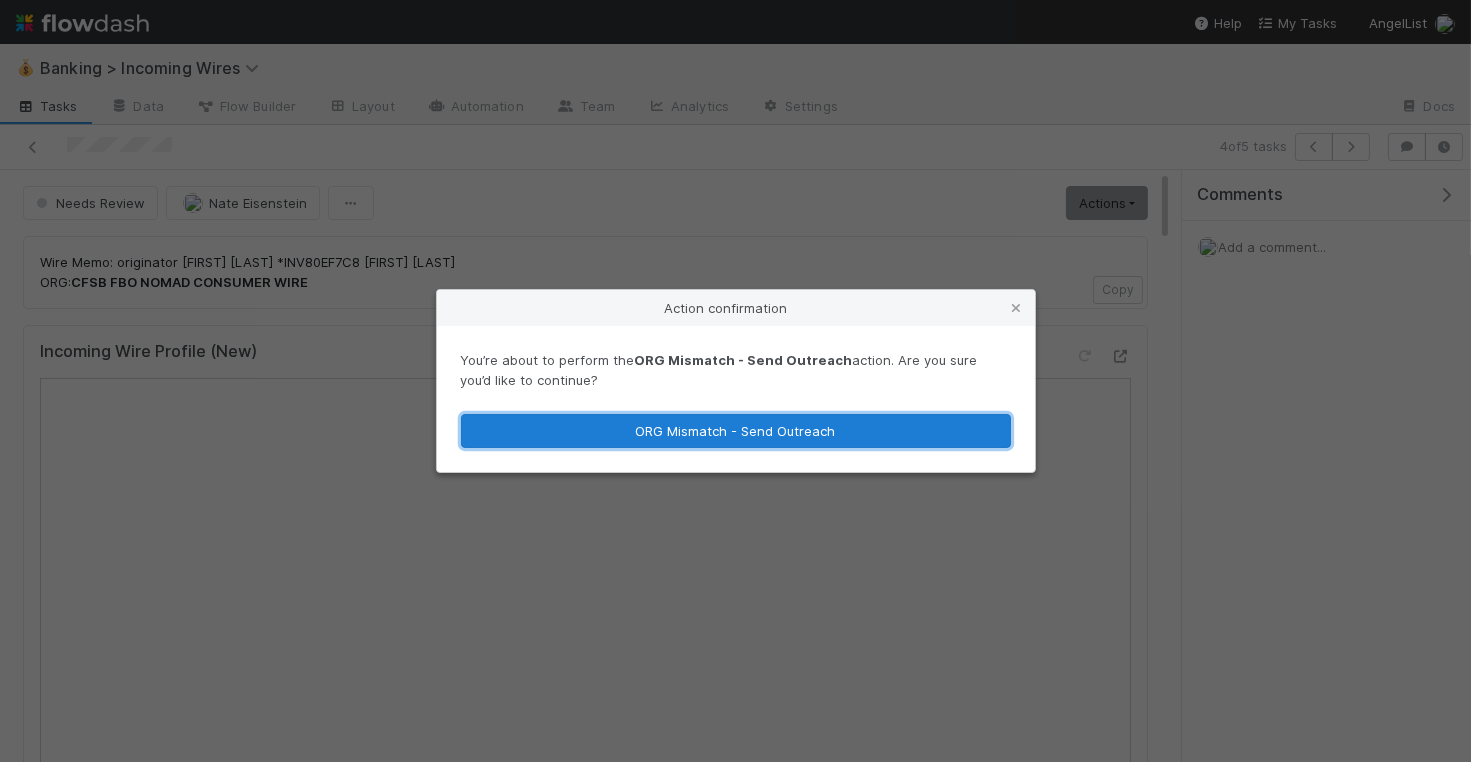 click on "ORG Mismatch - Send Outreach" at bounding box center (736, 431) 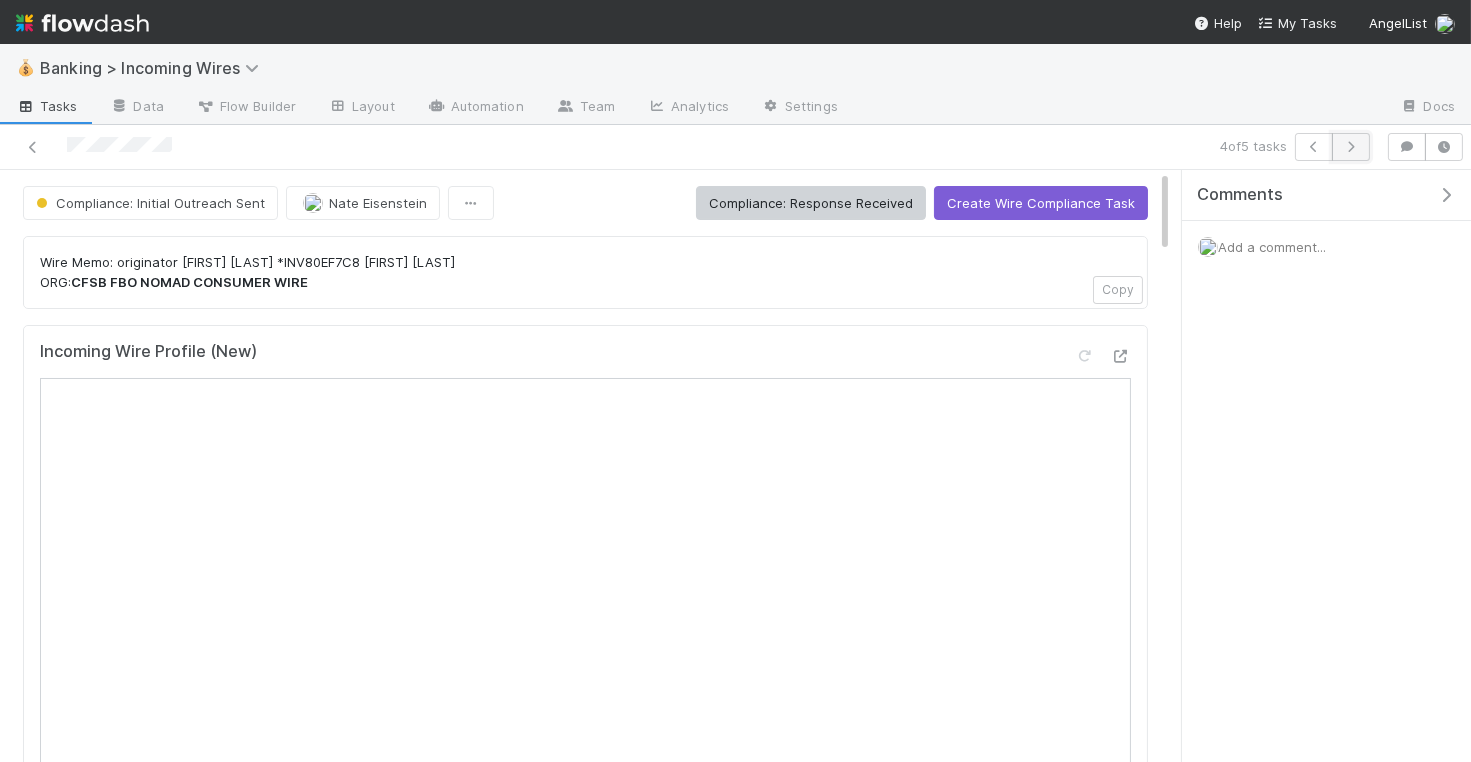 click at bounding box center (1351, 147) 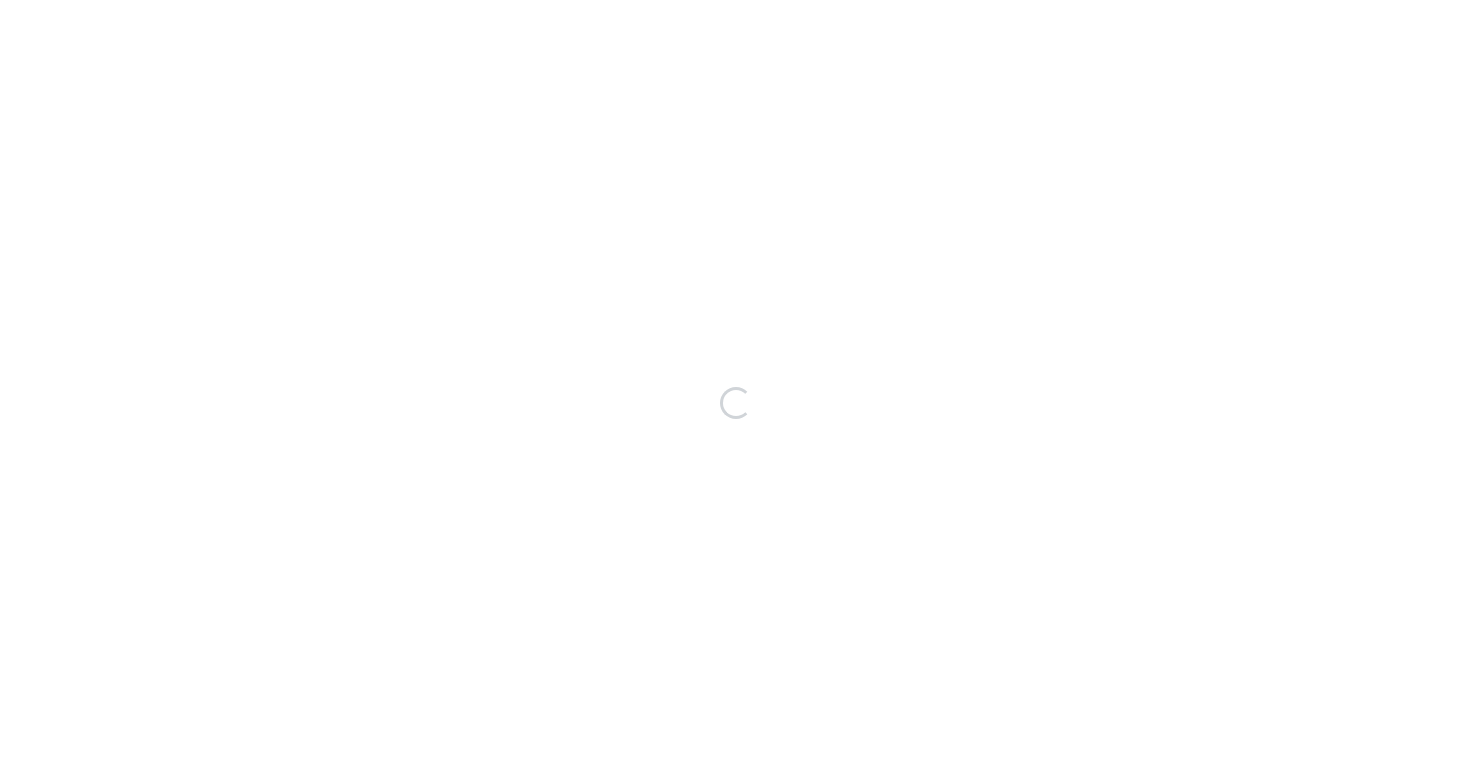 scroll, scrollTop: 0, scrollLeft: 0, axis: both 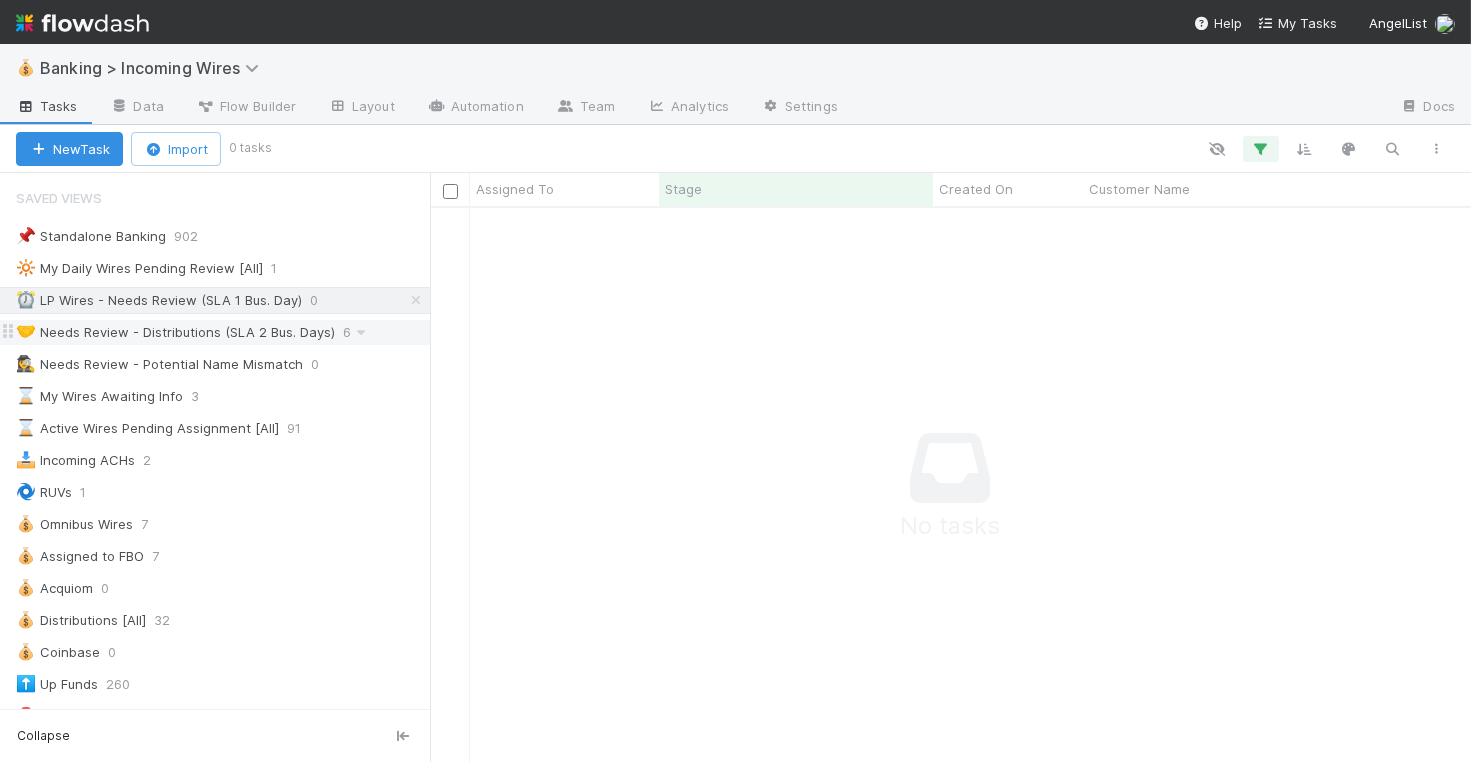 click on "🤝 Needs Review - Distributions (SLA 2 Bus. Days)" at bounding box center [175, 332] 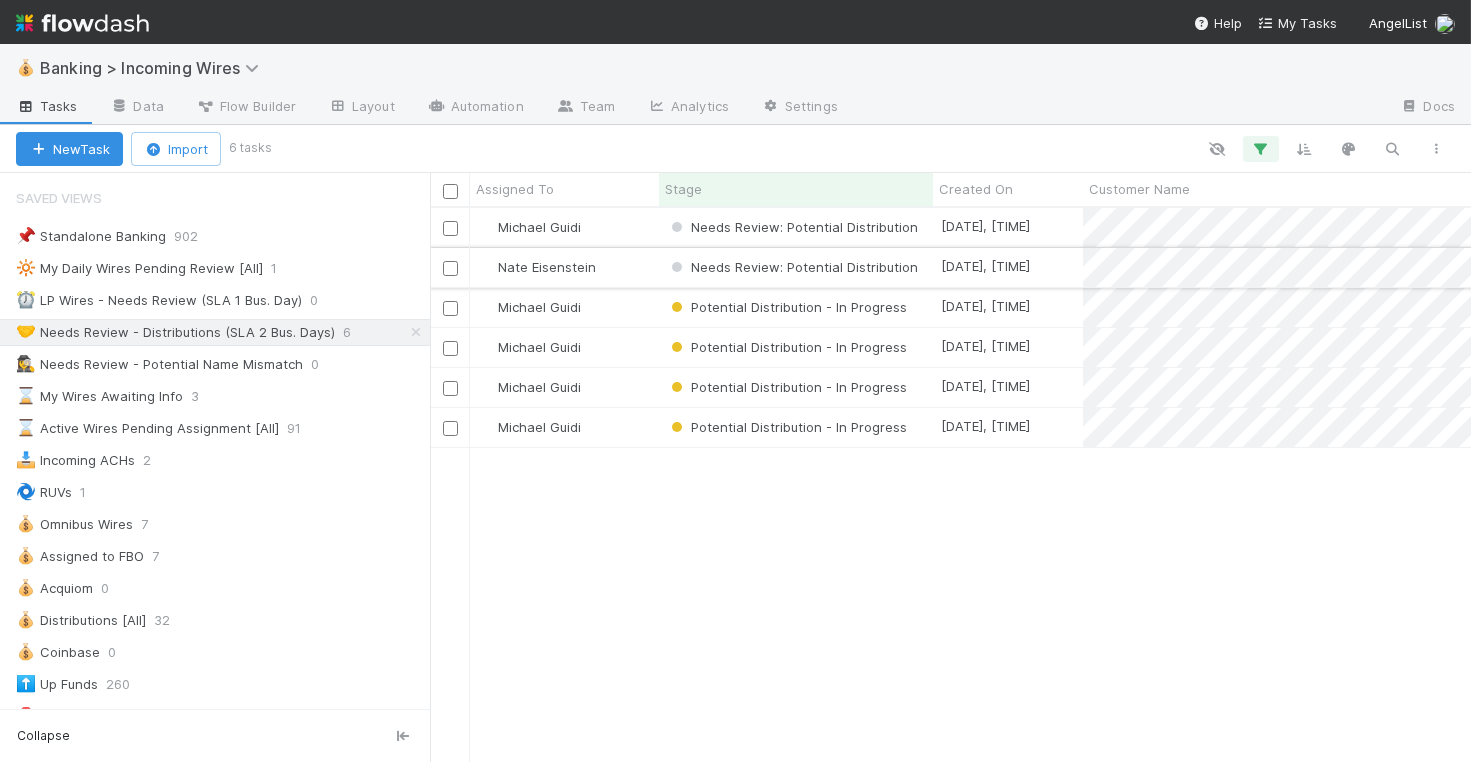 scroll, scrollTop: 1, scrollLeft: 1, axis: both 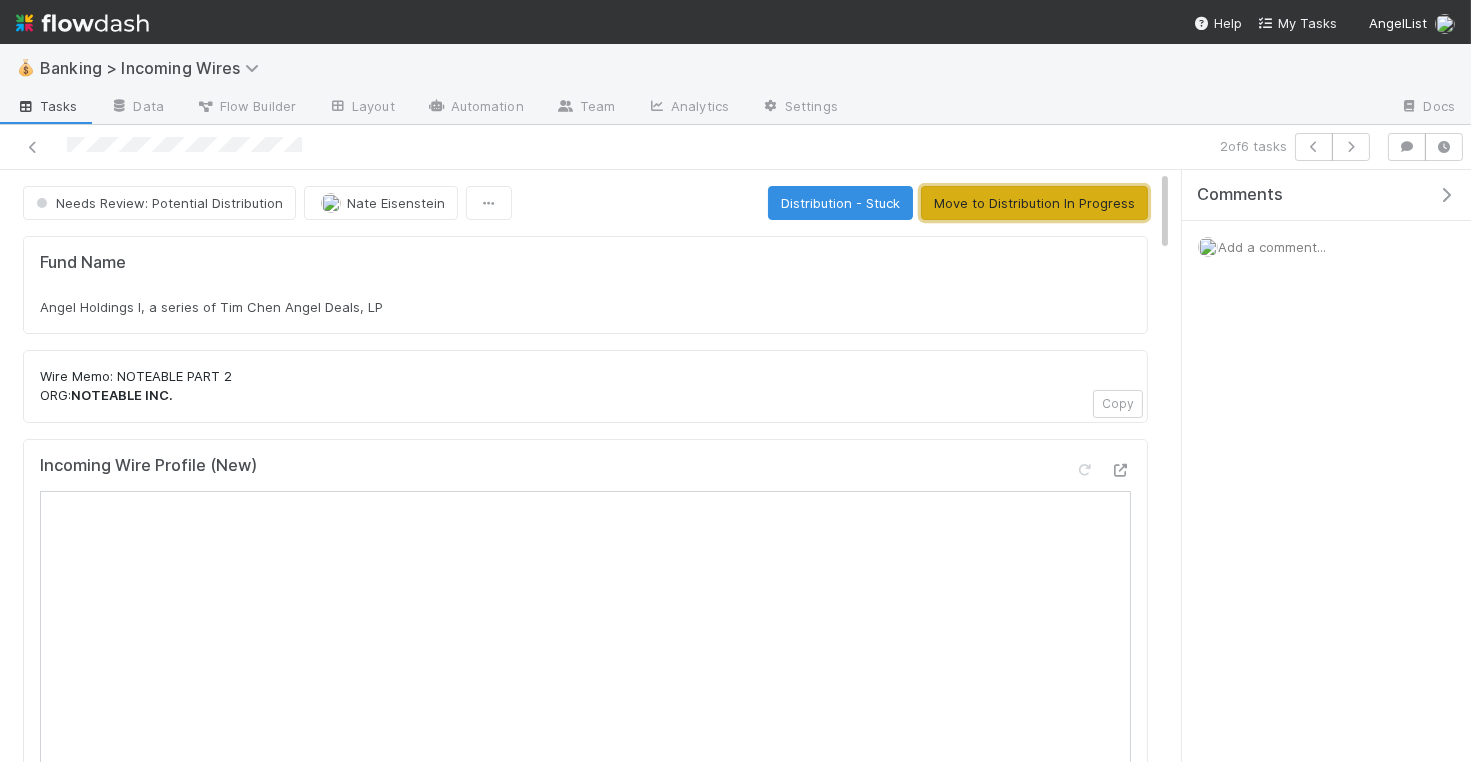 click on "Move to Distribution In Progress" at bounding box center [1034, 203] 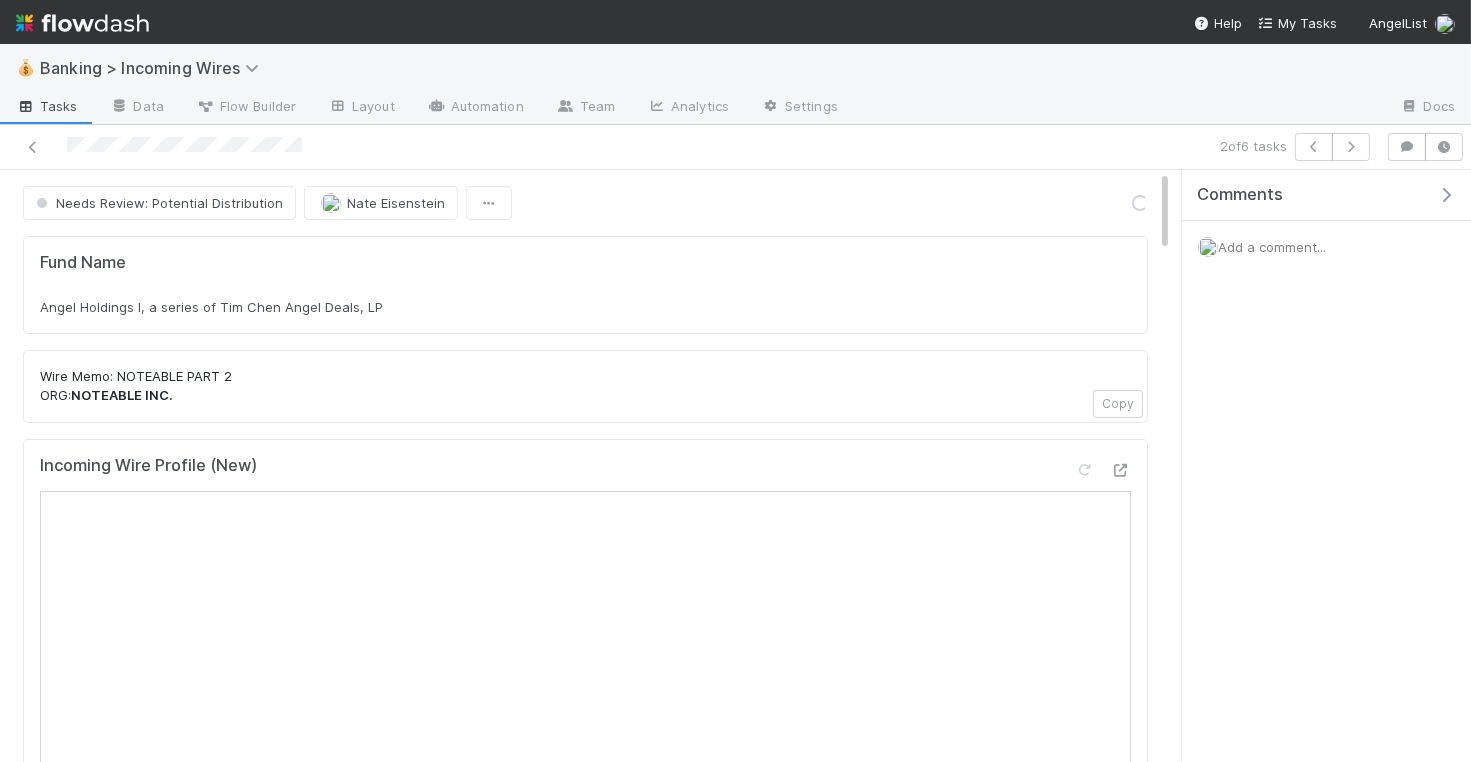click on "Angel Holdings I, a series of Tim Chen Angel Deals, LP" at bounding box center [585, 307] 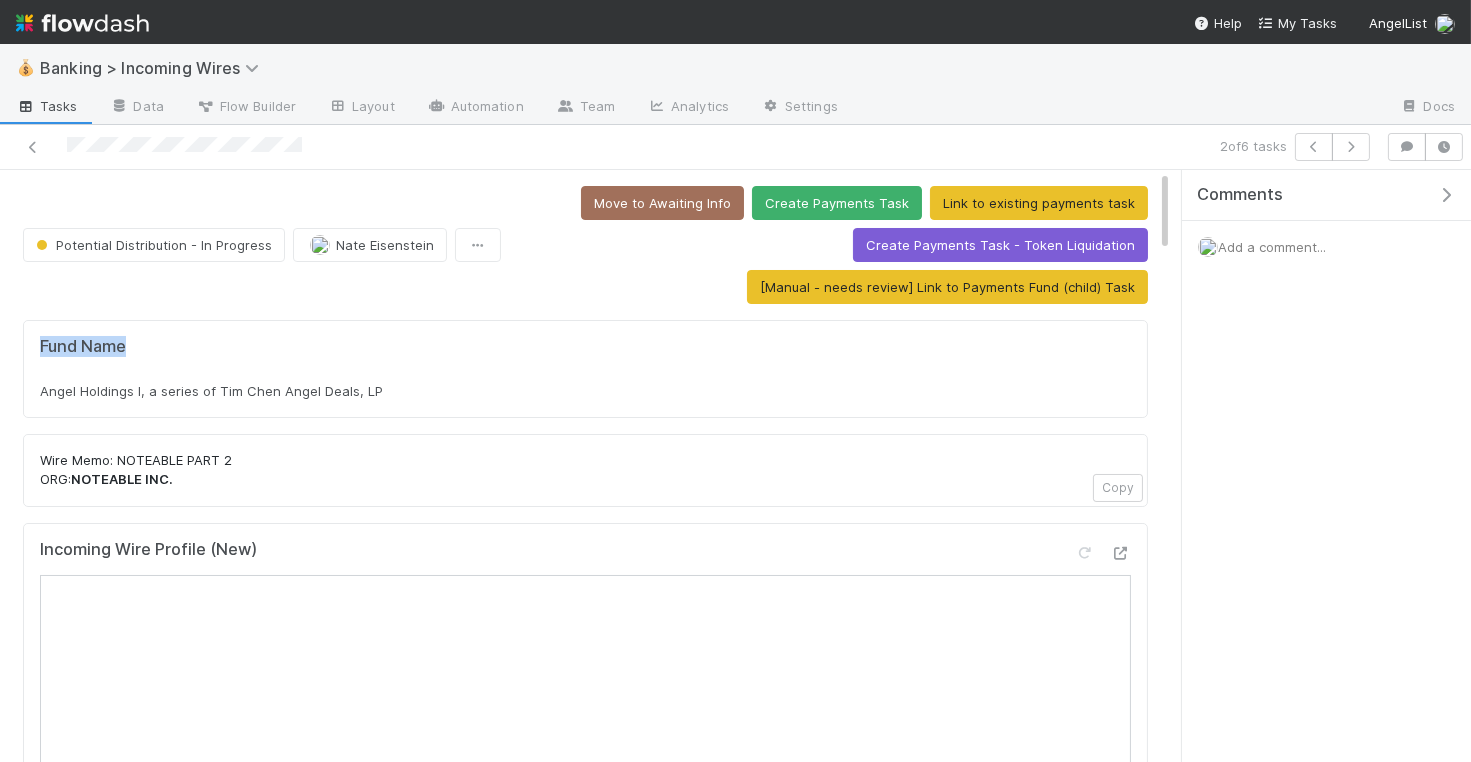 click on "Fund Name Angel Holdings I, a series of Tim Chen Angel Deals, LP Wire Memo: NOTEABLE PART 2
ORG:  NOTEABLE INC. Copy Incoming Wire Profile (New) Customer Account Profile (New) Payments Emails   Create a new  task Link an existing  task Linked Workflow Tasks You do not have access to the   3PF Log   workflow. Linked Workflow Tasks You do not have access to the   Wire BOLO Requests   workflow. Linked Workflow Tasks You do not have access to the   Prohibited Jurisdictions Review   workflow." at bounding box center (585, 1585) 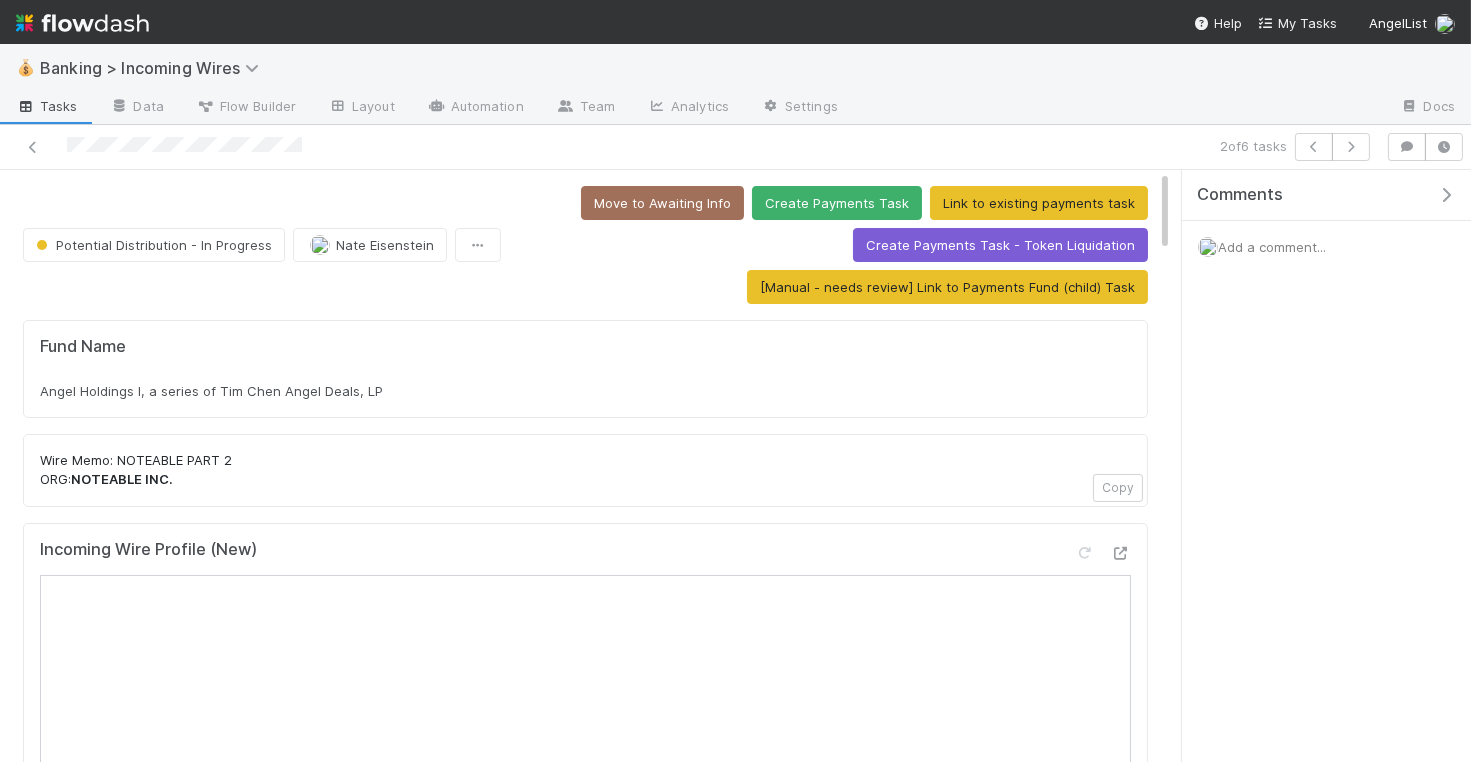 click on "Angel Holdings I, a series of Tim Chen Angel Deals, LP" at bounding box center [585, 391] 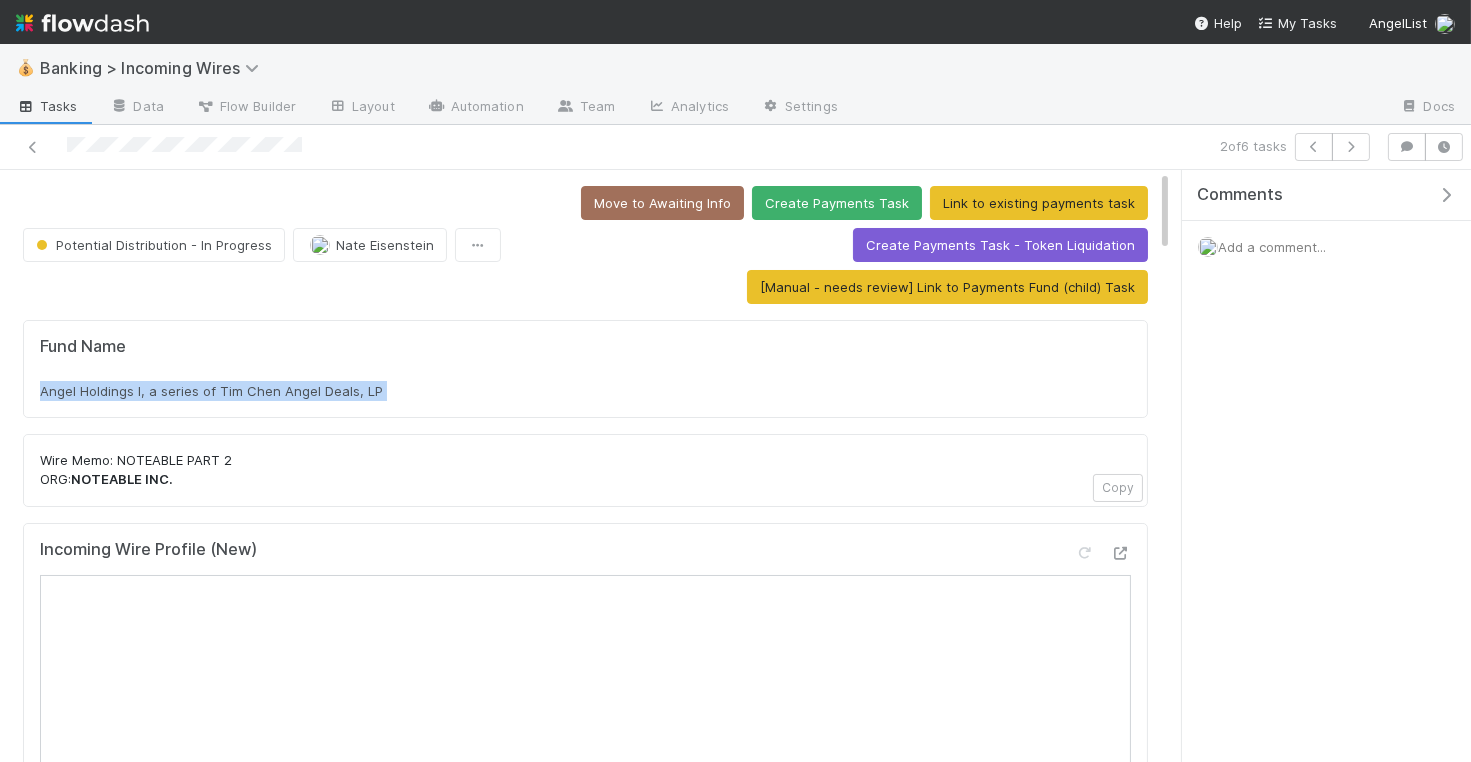 click on "Angel Holdings I, a series of Tim Chen Angel Deals, LP" at bounding box center [585, 391] 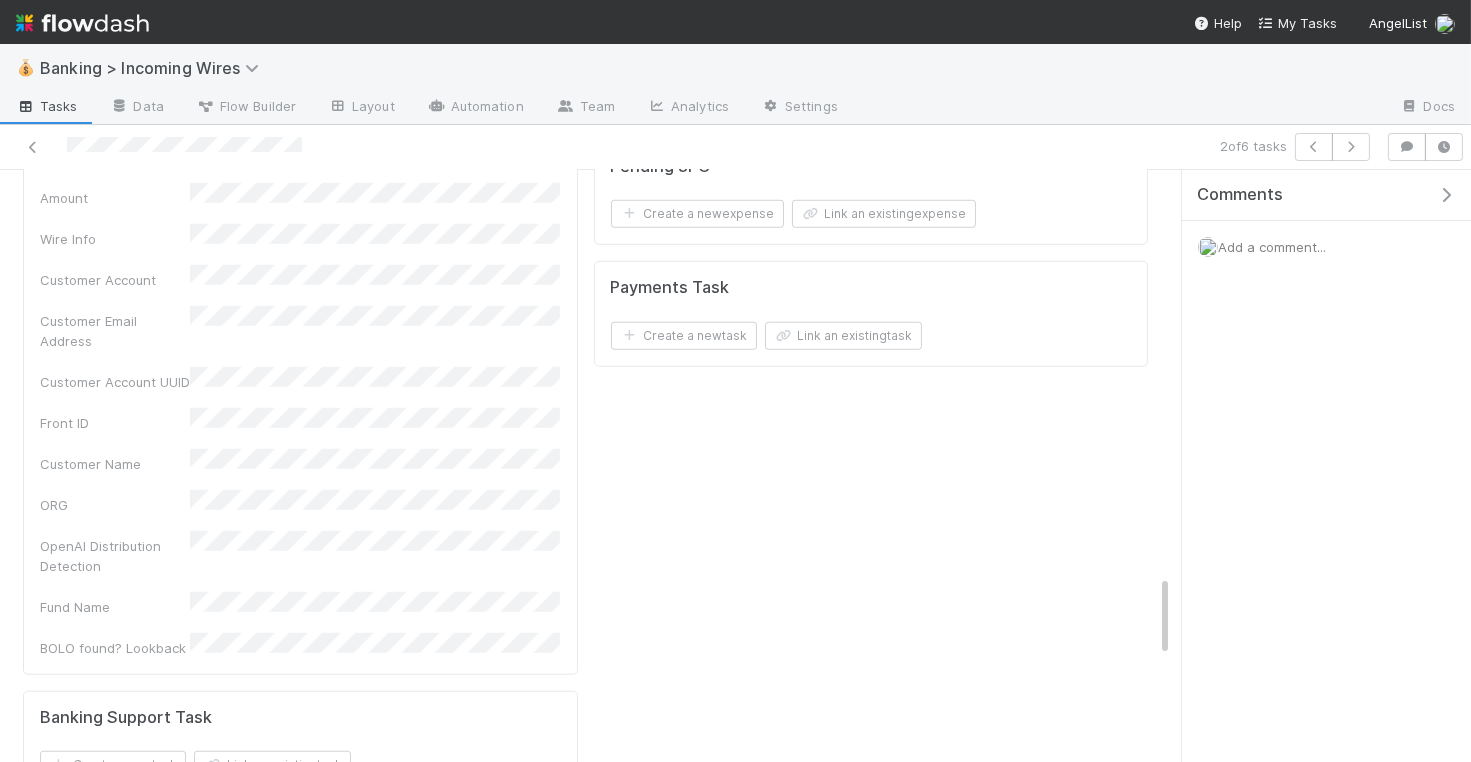 scroll, scrollTop: 2836, scrollLeft: 0, axis: vertical 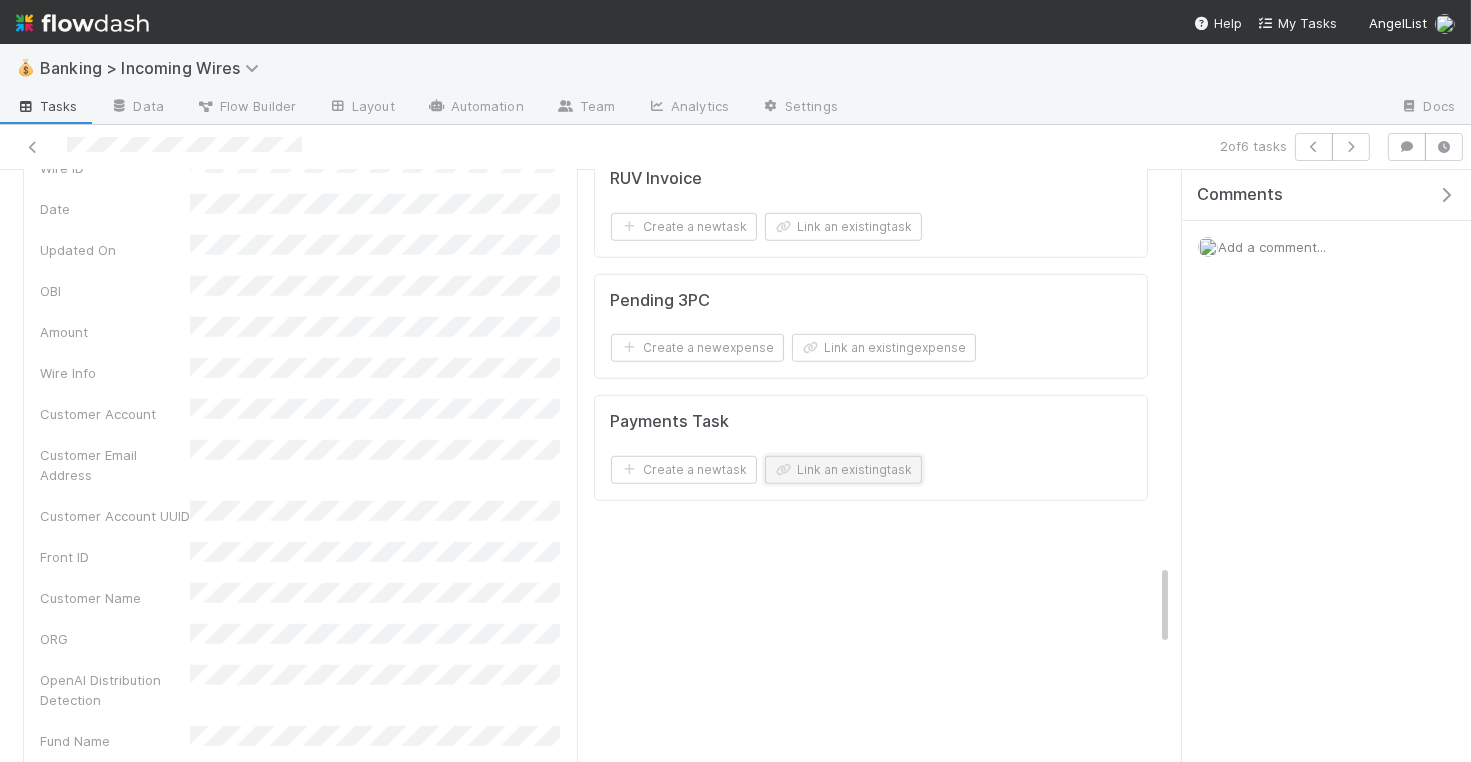 click on "Link an existing  task" at bounding box center (843, 470) 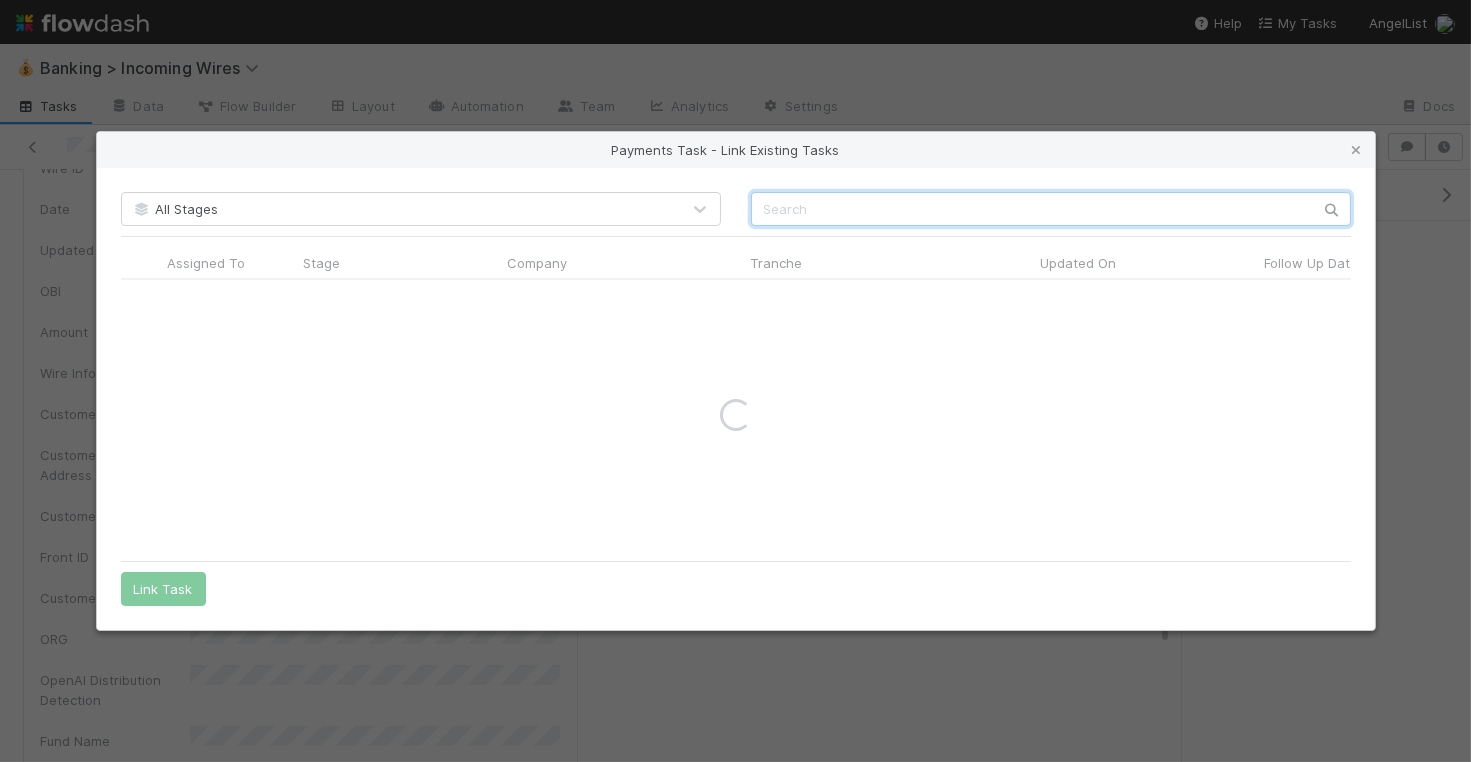 click at bounding box center [1051, 209] 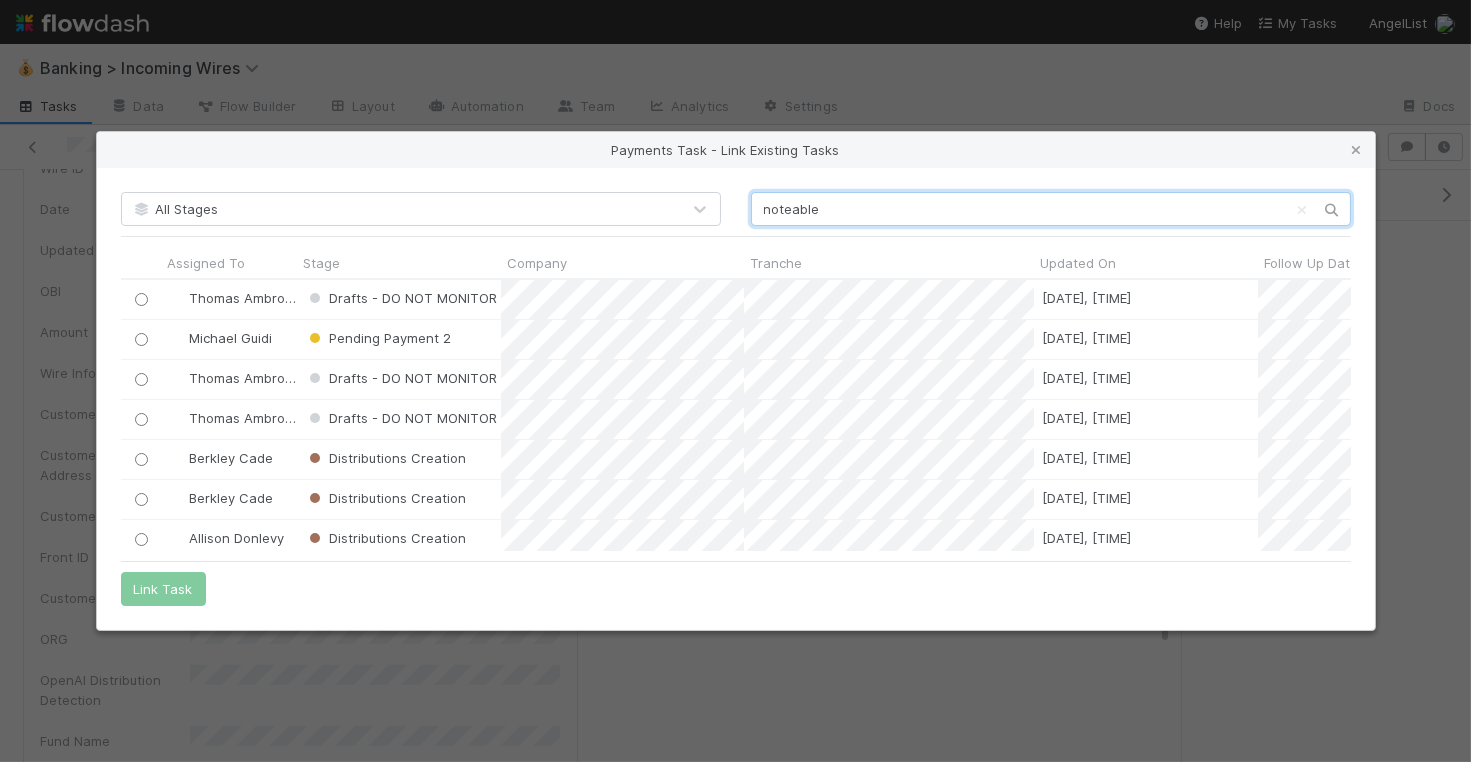 scroll, scrollTop: 1, scrollLeft: 1, axis: both 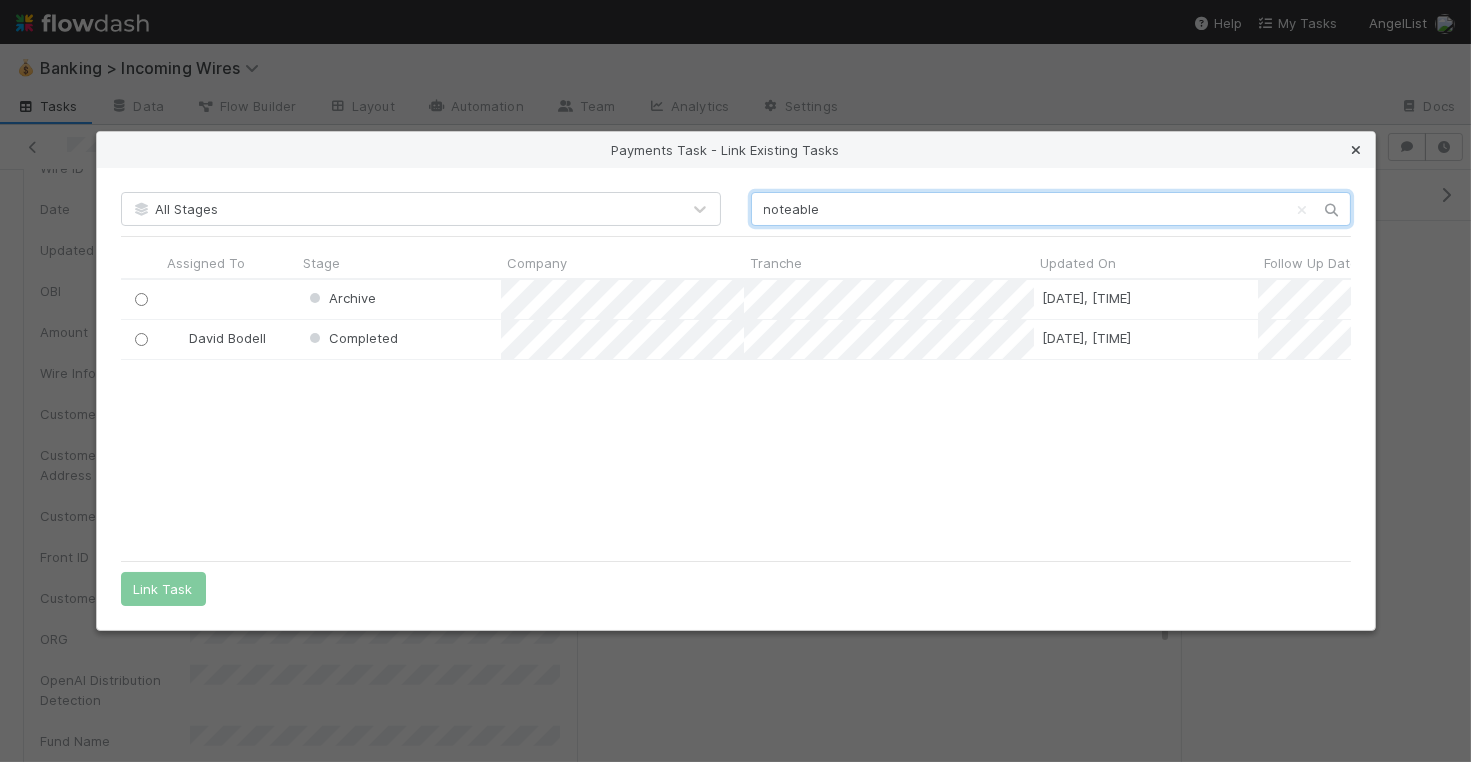 type on "noteable" 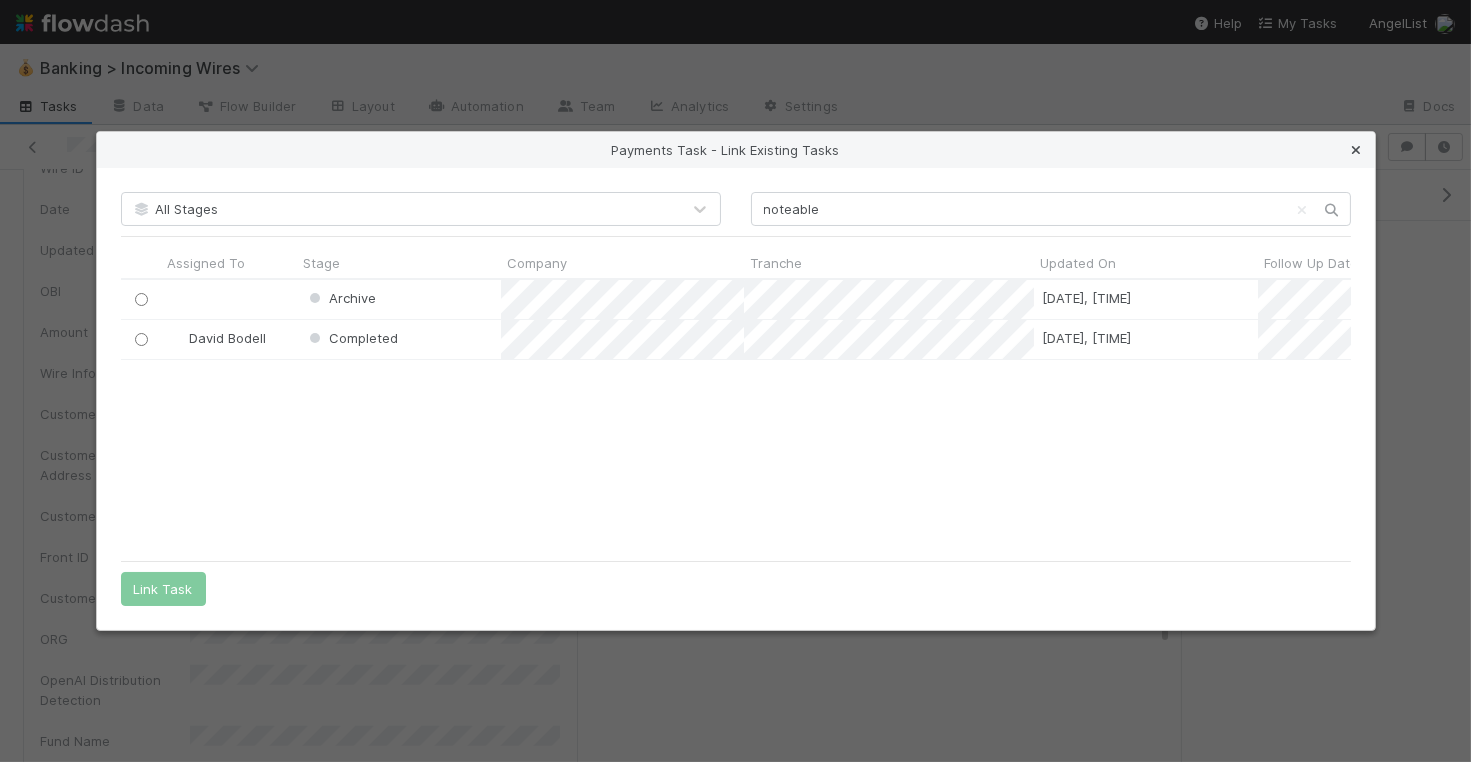 click at bounding box center (1357, 150) 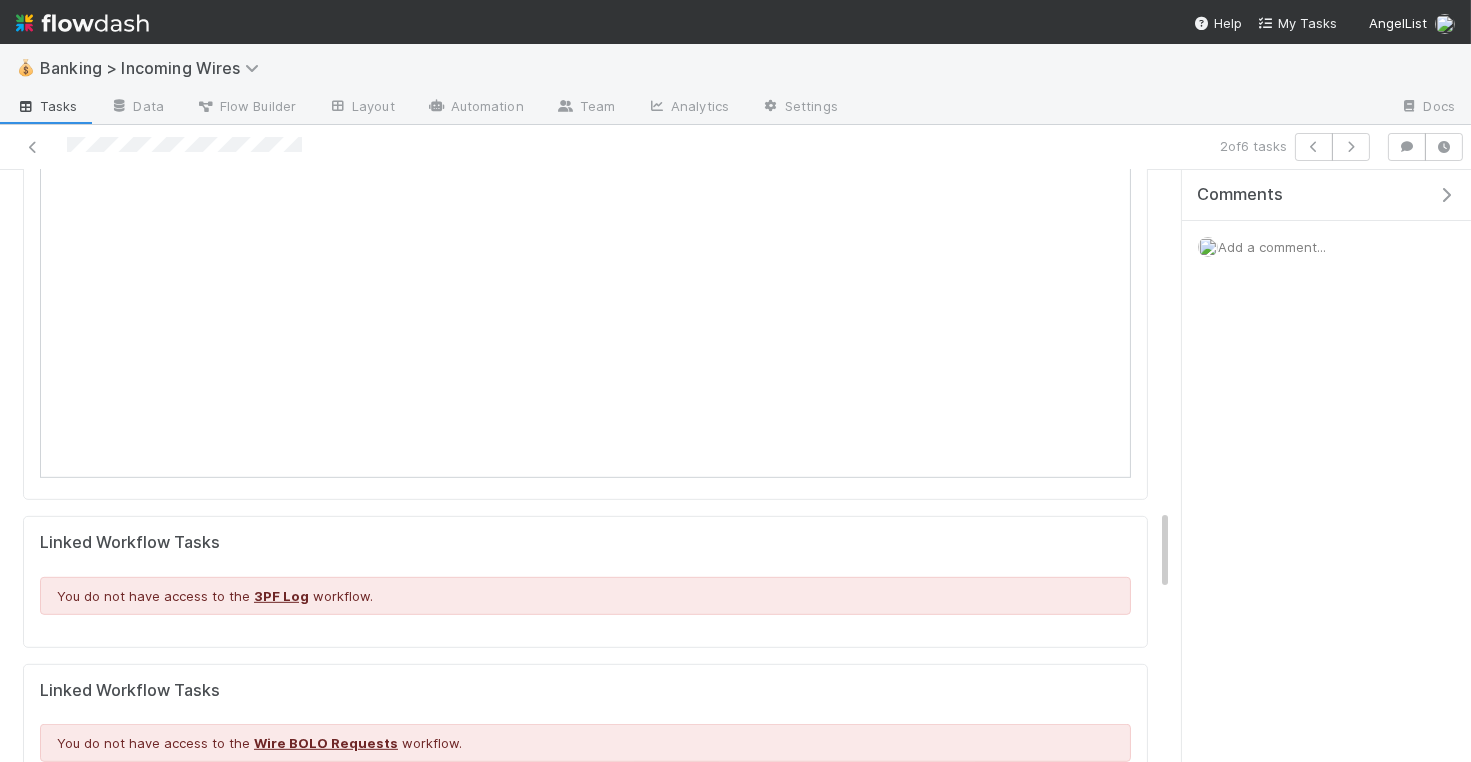 scroll, scrollTop: 0, scrollLeft: 0, axis: both 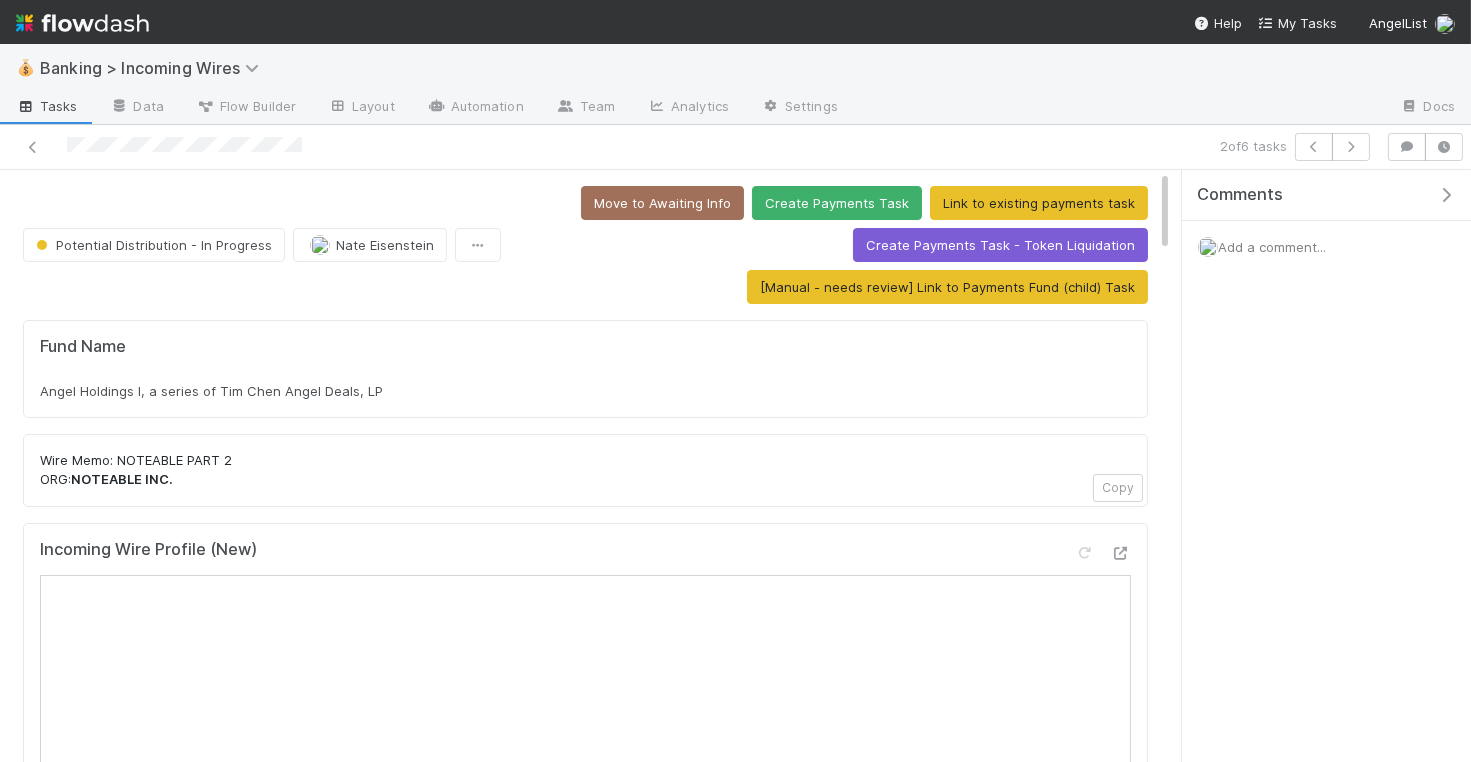 click on "Angel Holdings I, a series of Tim Chen Angel Deals, LP" at bounding box center (585, 391) 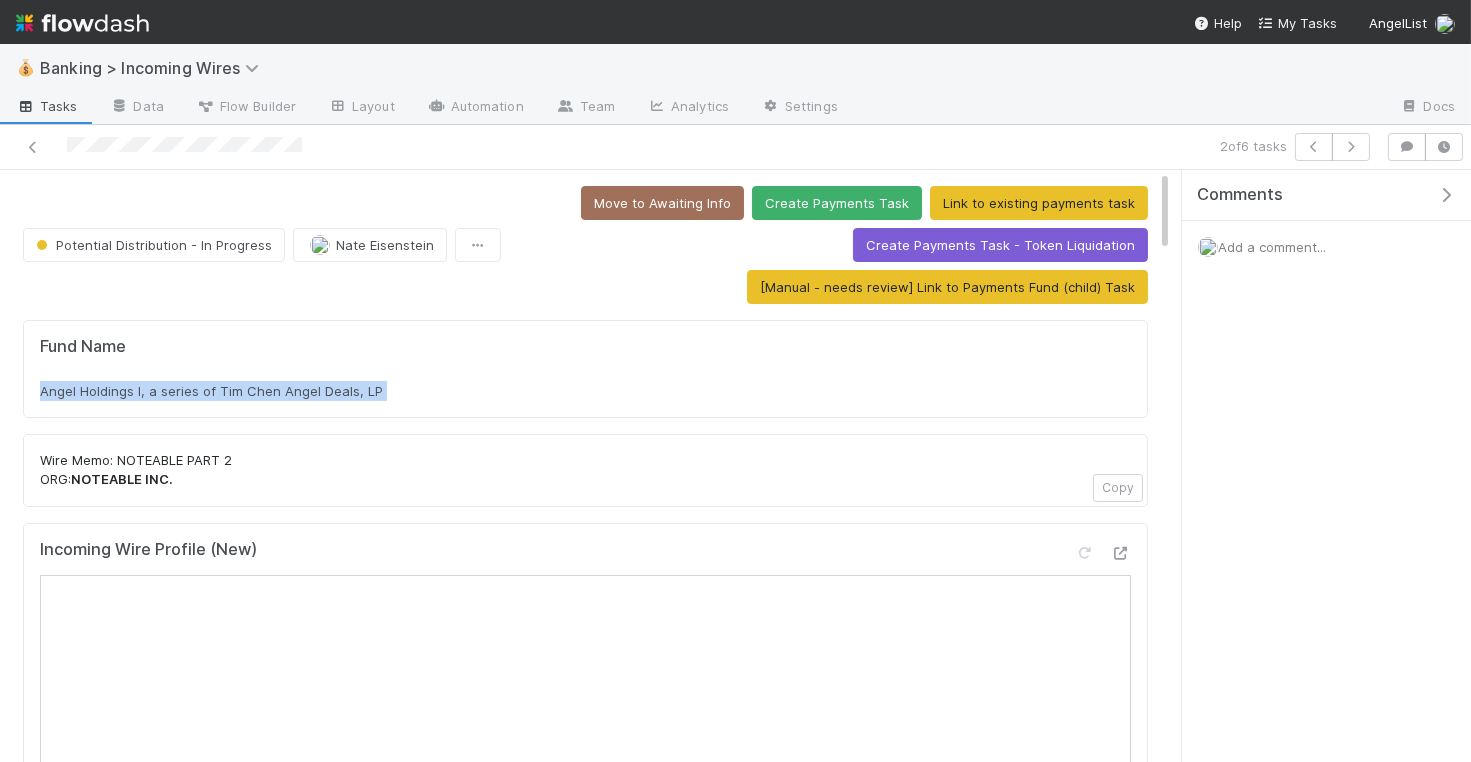 click on "Angel Holdings I, a series of Tim Chen Angel Deals, LP" at bounding box center [585, 391] 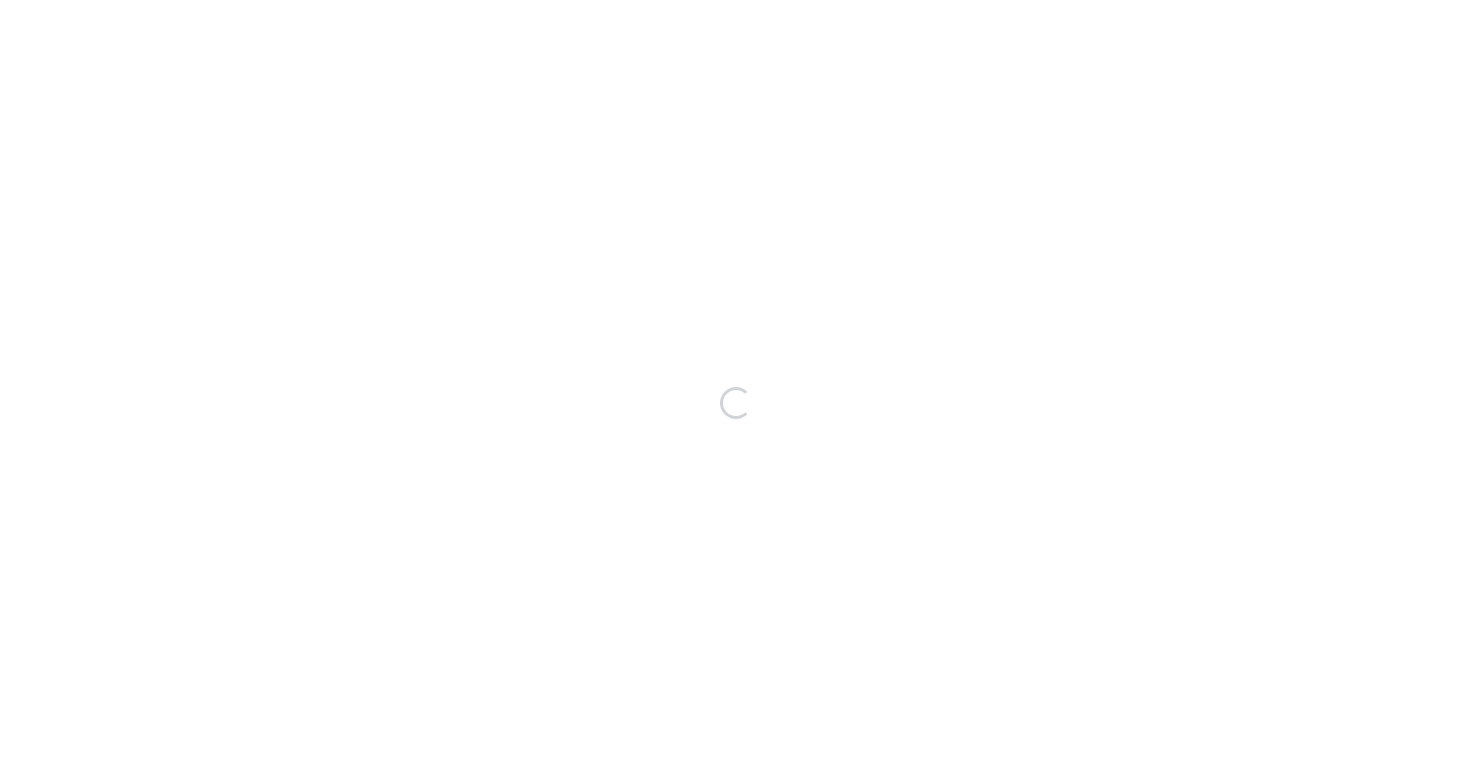 scroll, scrollTop: 0, scrollLeft: 0, axis: both 